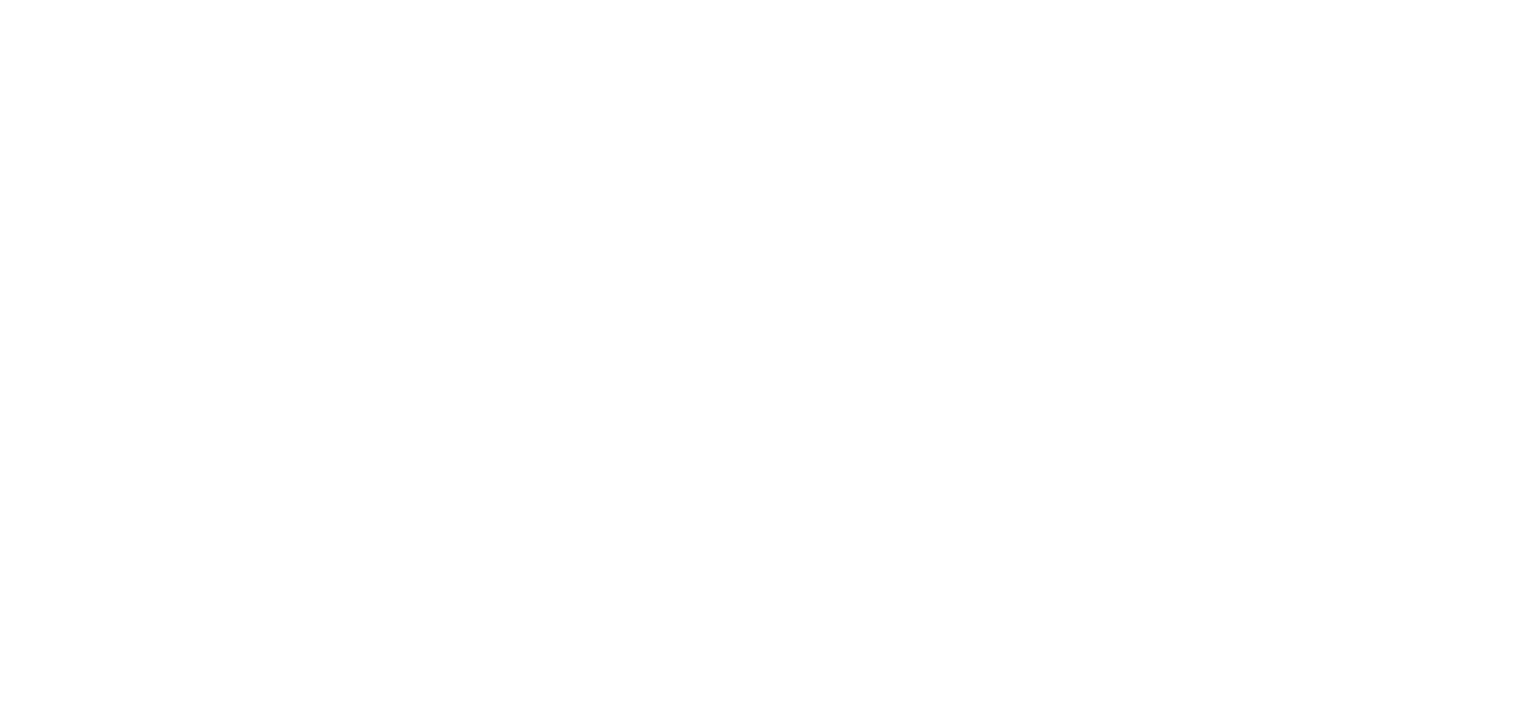 scroll, scrollTop: 0, scrollLeft: 0, axis: both 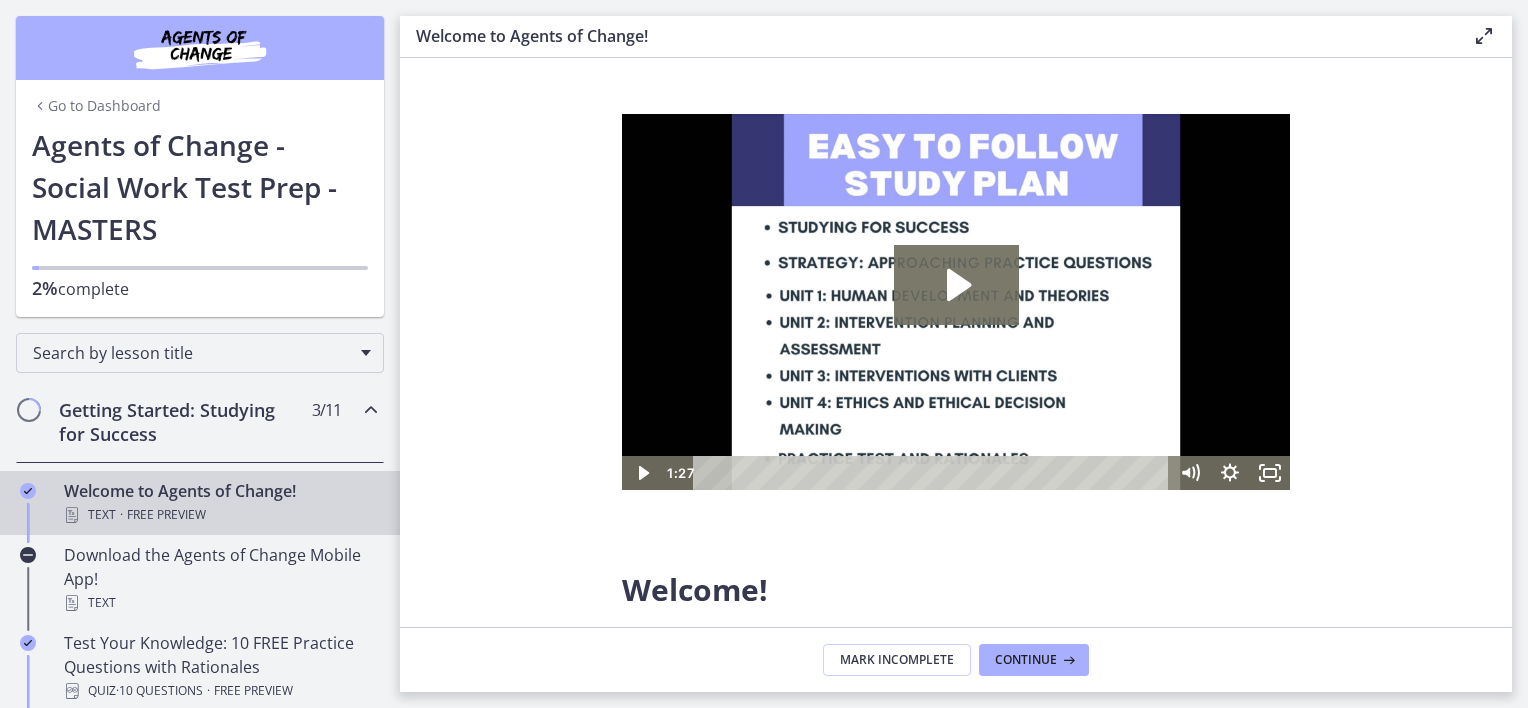 click on "Go to Dashboard" at bounding box center (96, 106) 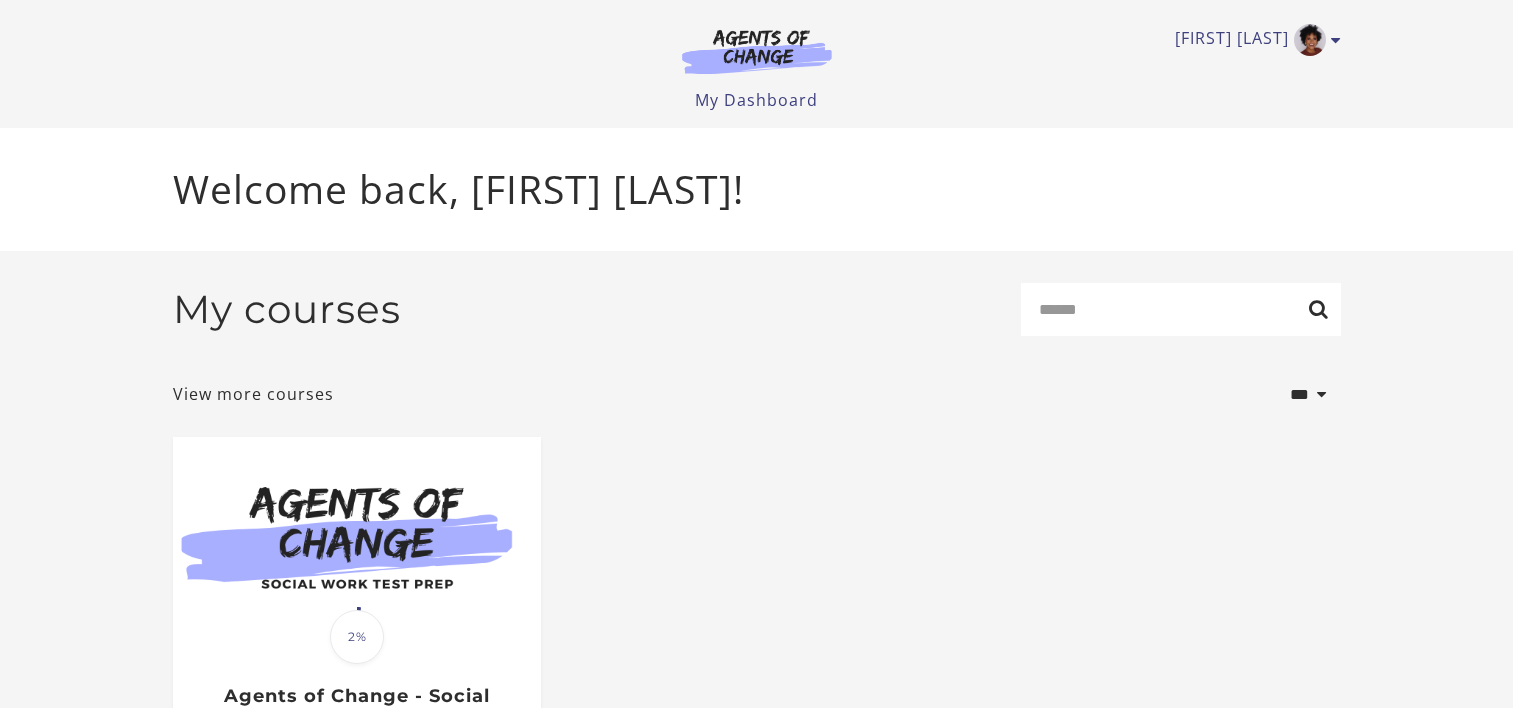 scroll, scrollTop: 0, scrollLeft: 0, axis: both 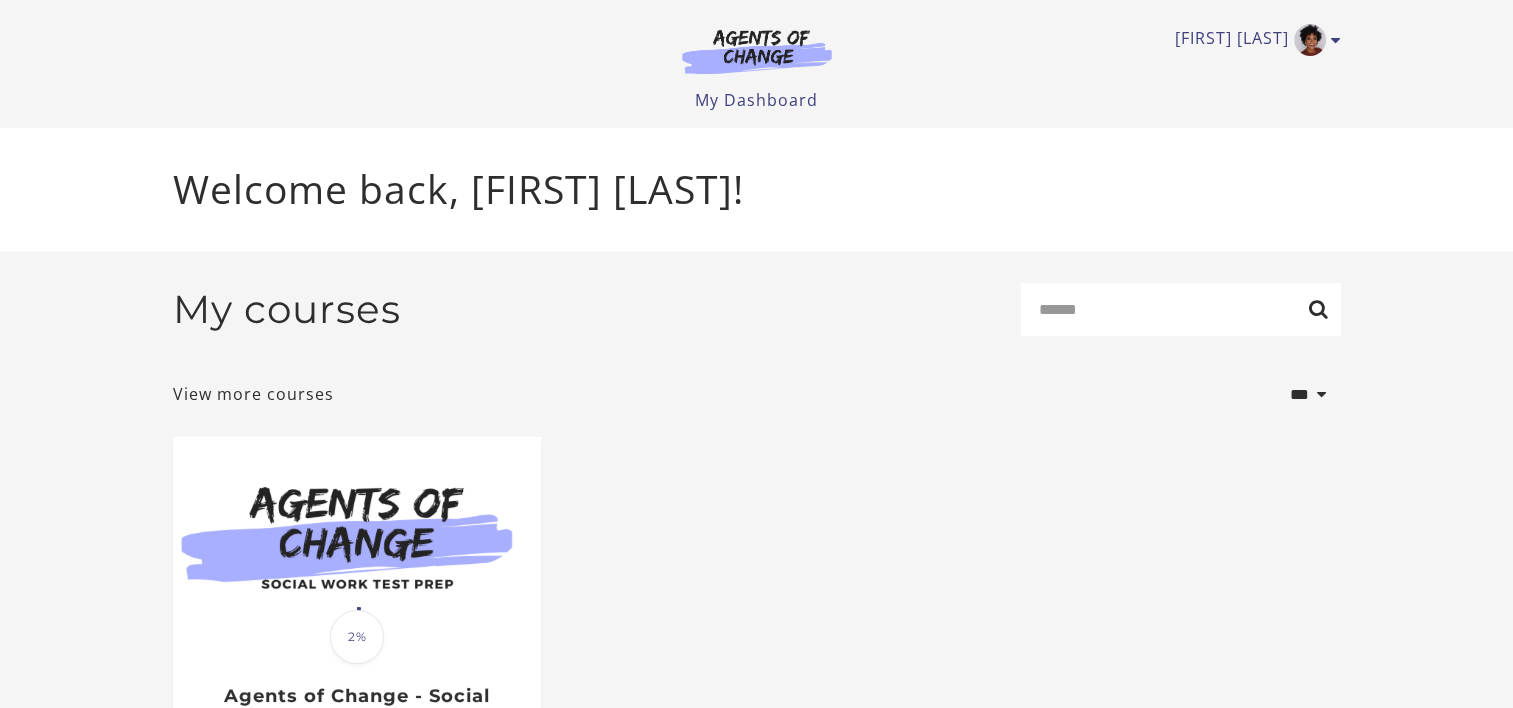 click at bounding box center (757, 51) 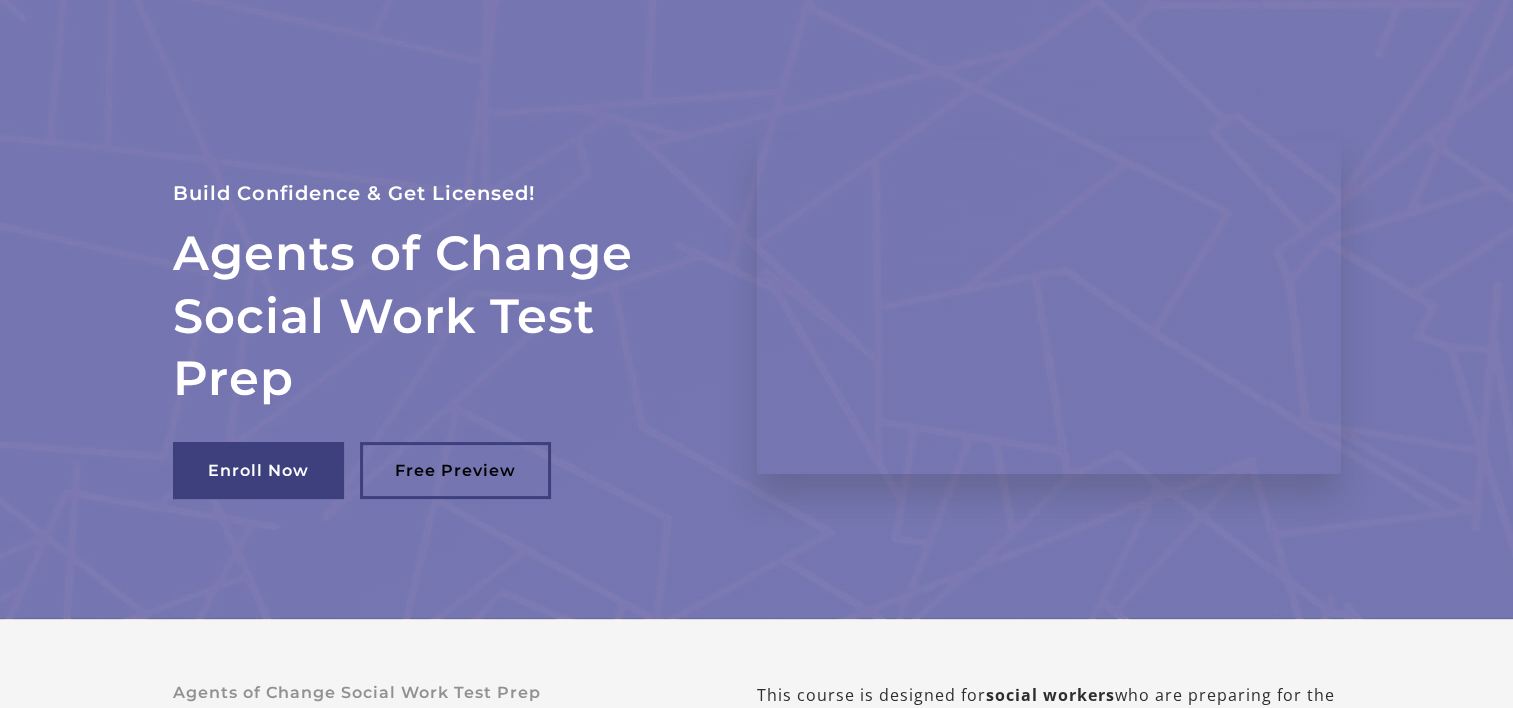 scroll, scrollTop: 0, scrollLeft: 0, axis: both 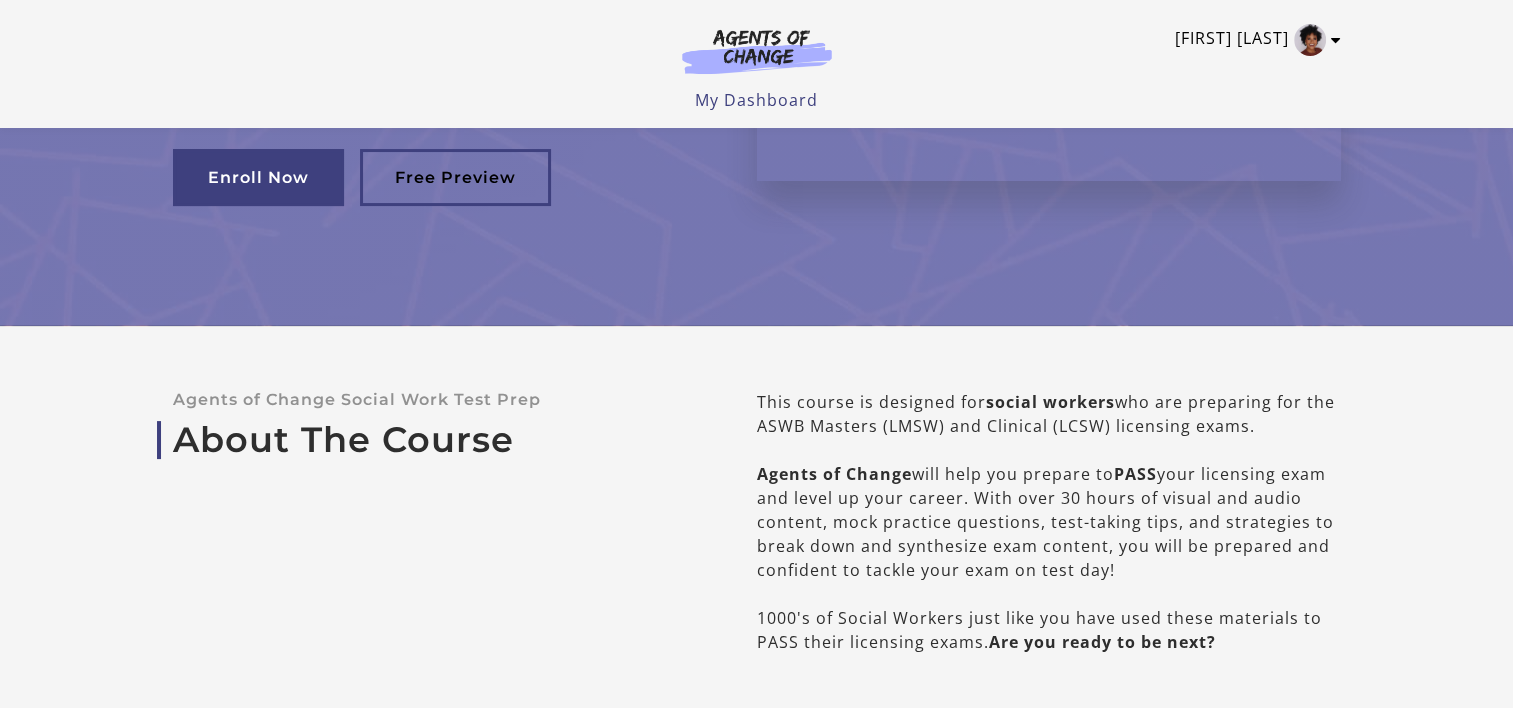click on "[FIRST] [LAST]" at bounding box center (1253, 40) 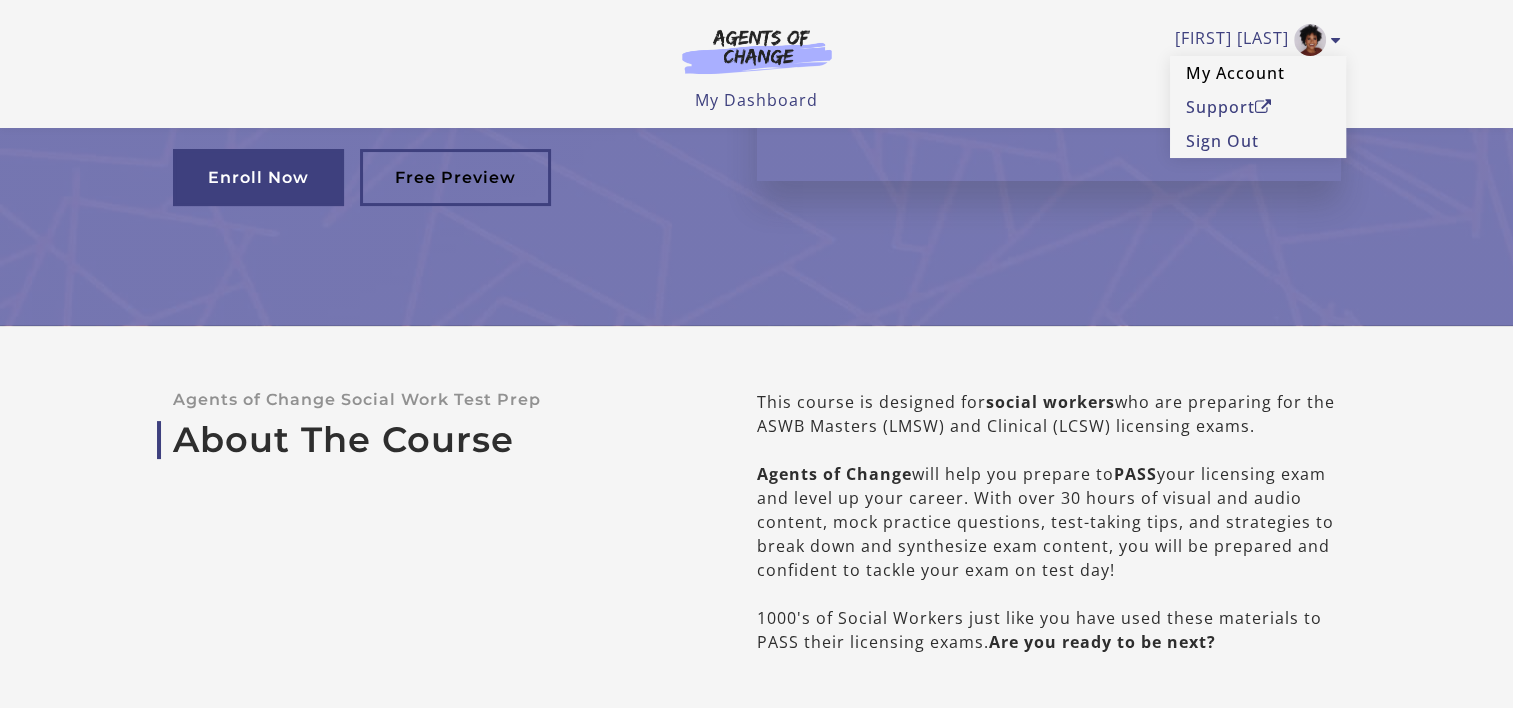 click on "My Account" at bounding box center [1258, 73] 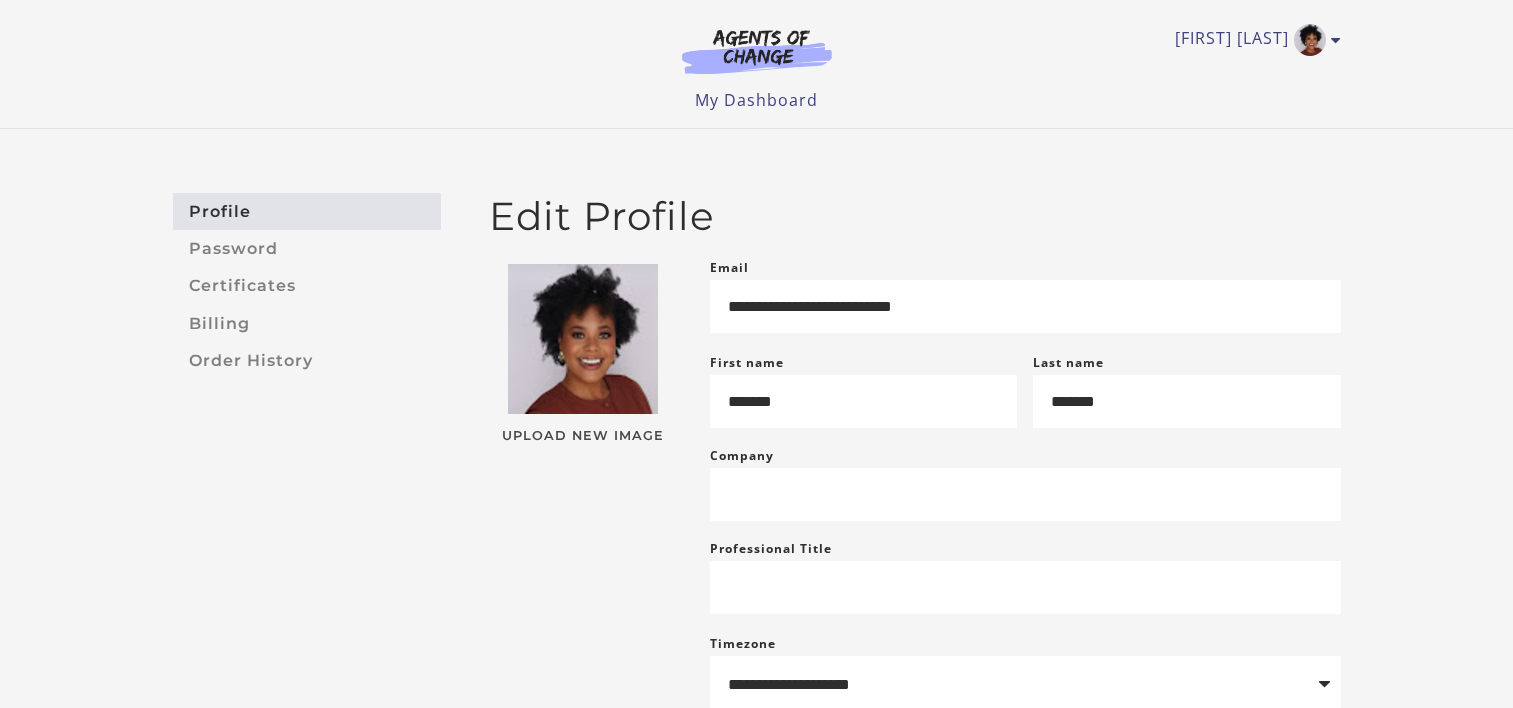 scroll, scrollTop: 0, scrollLeft: 0, axis: both 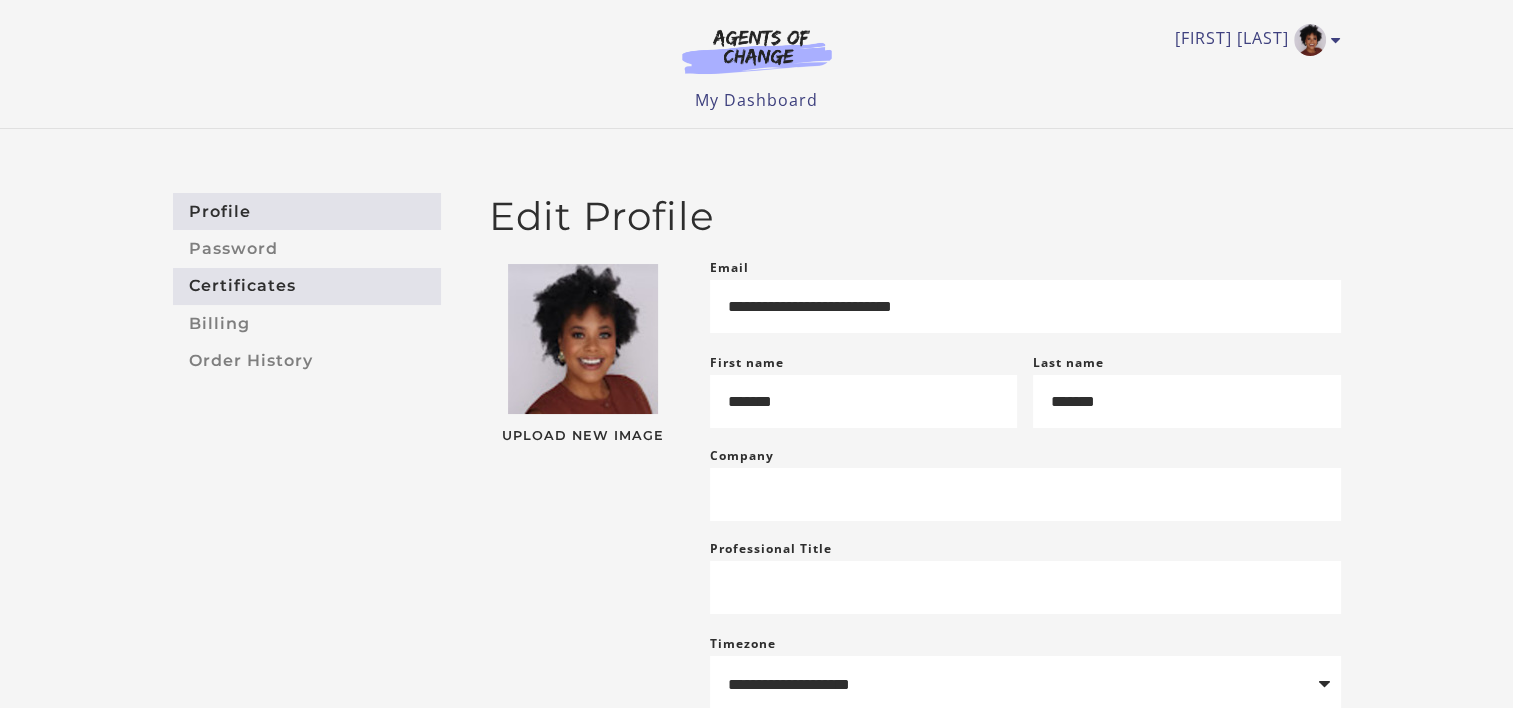 click on "Certificates" at bounding box center (307, 286) 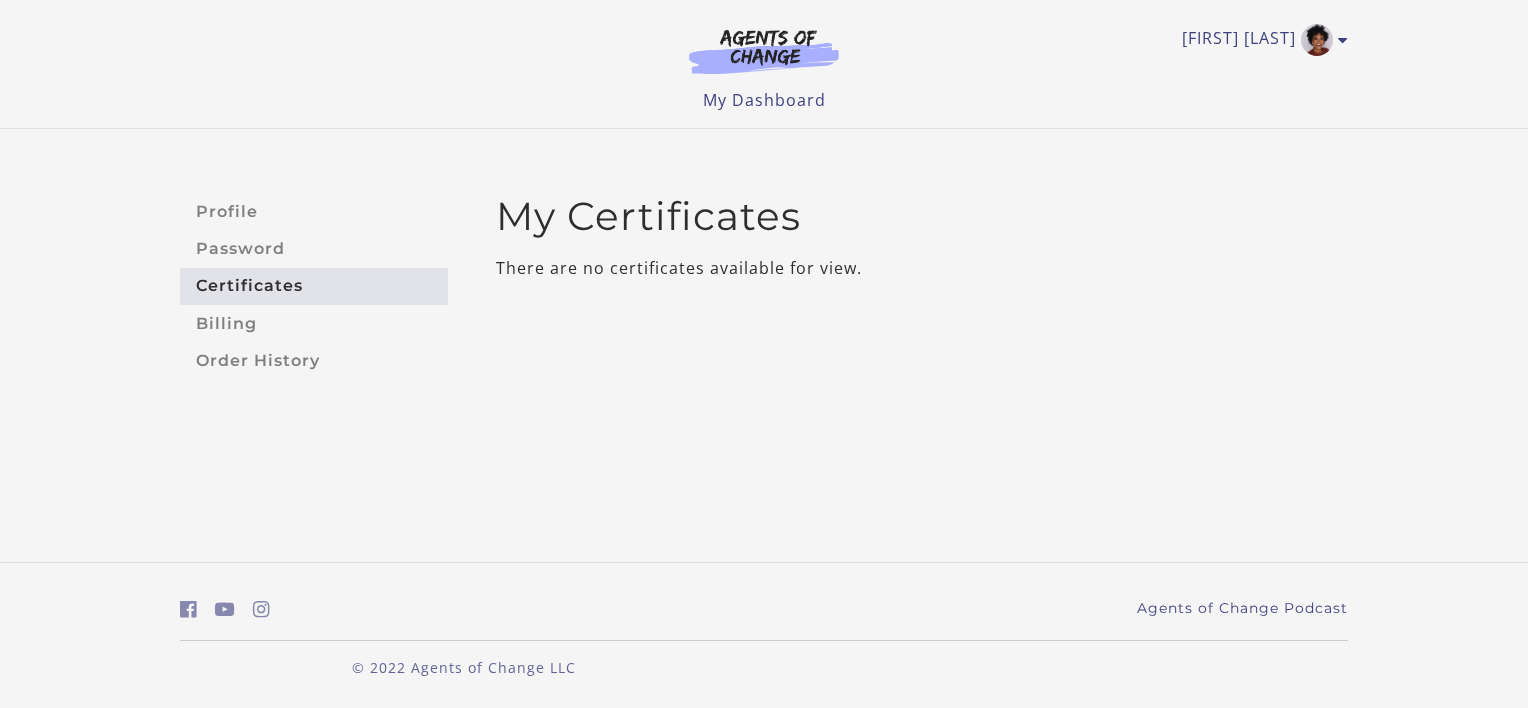 scroll, scrollTop: 0, scrollLeft: 0, axis: both 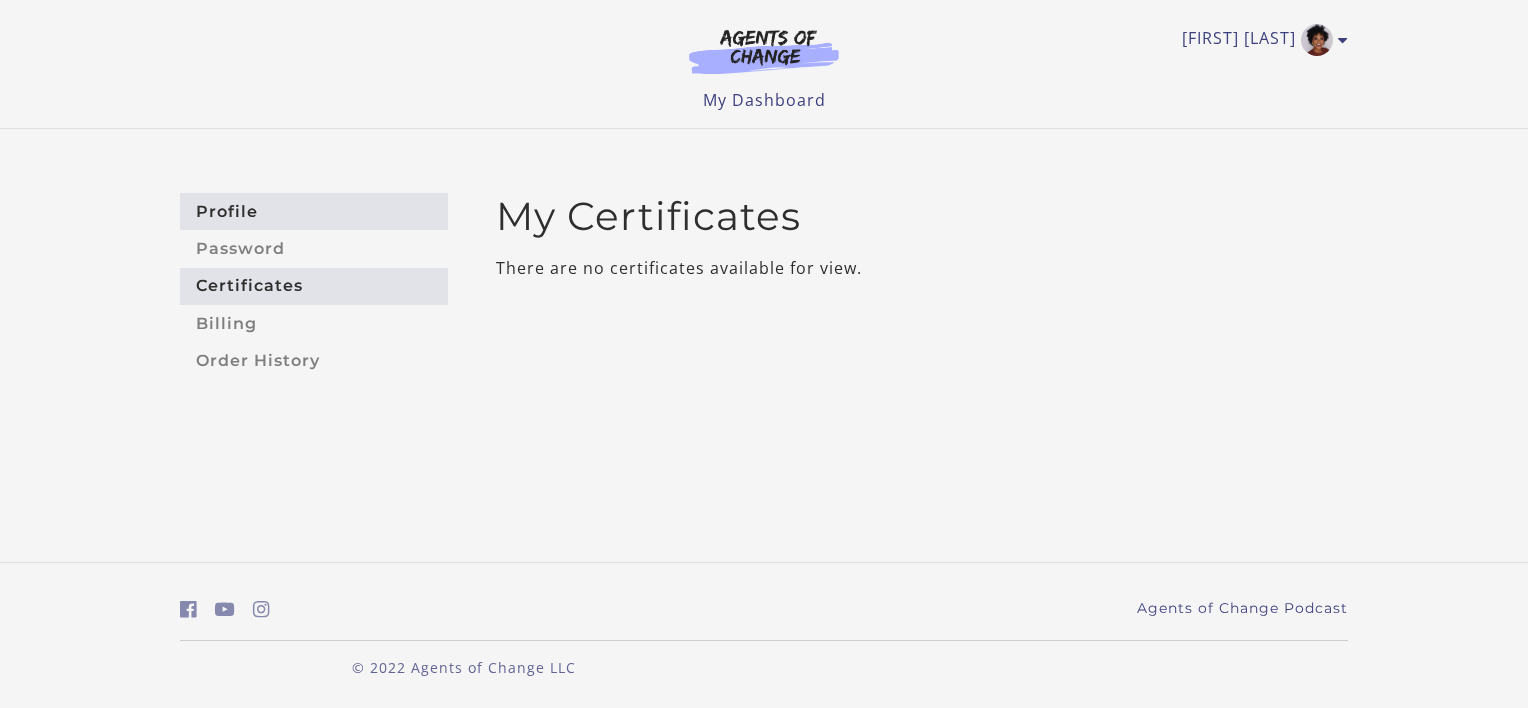 click on "Profile" at bounding box center [314, 211] 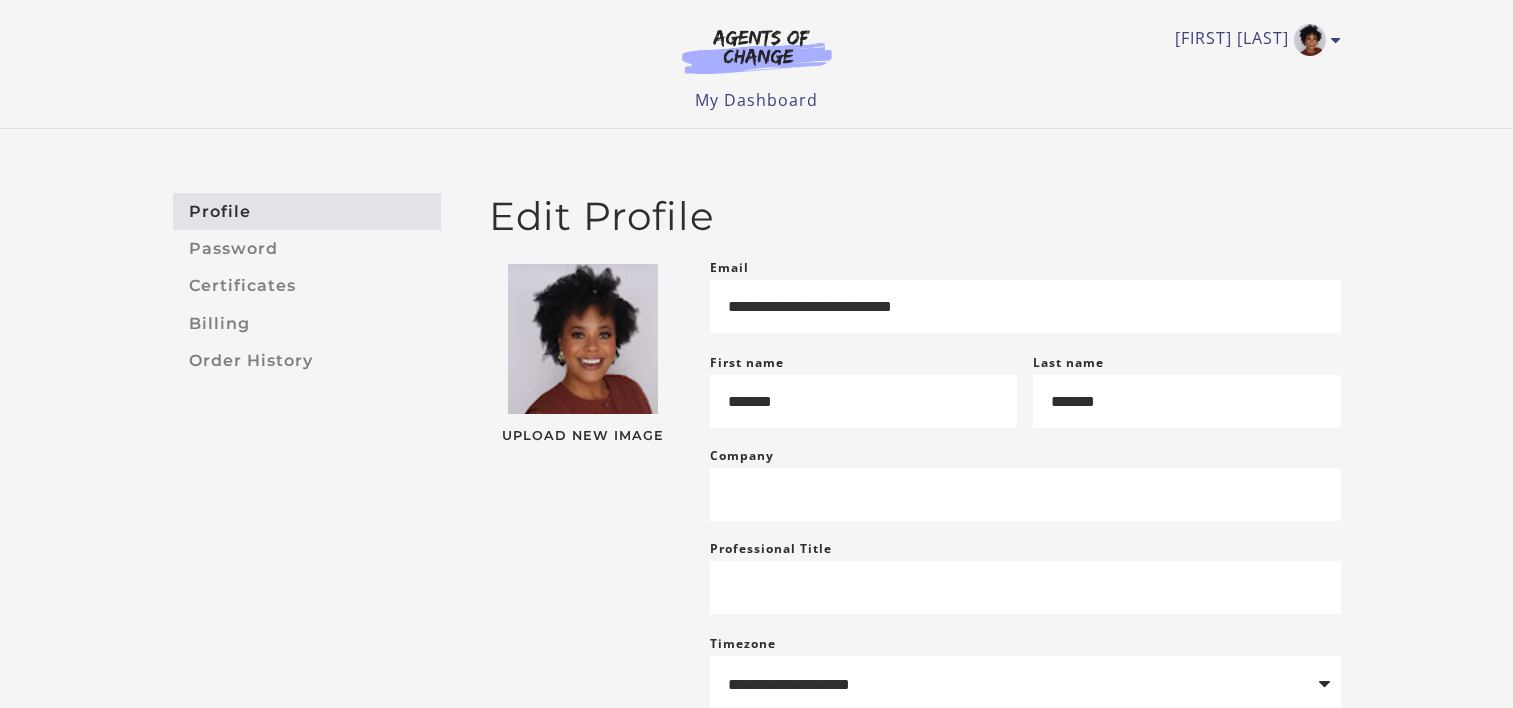 scroll, scrollTop: 0, scrollLeft: 0, axis: both 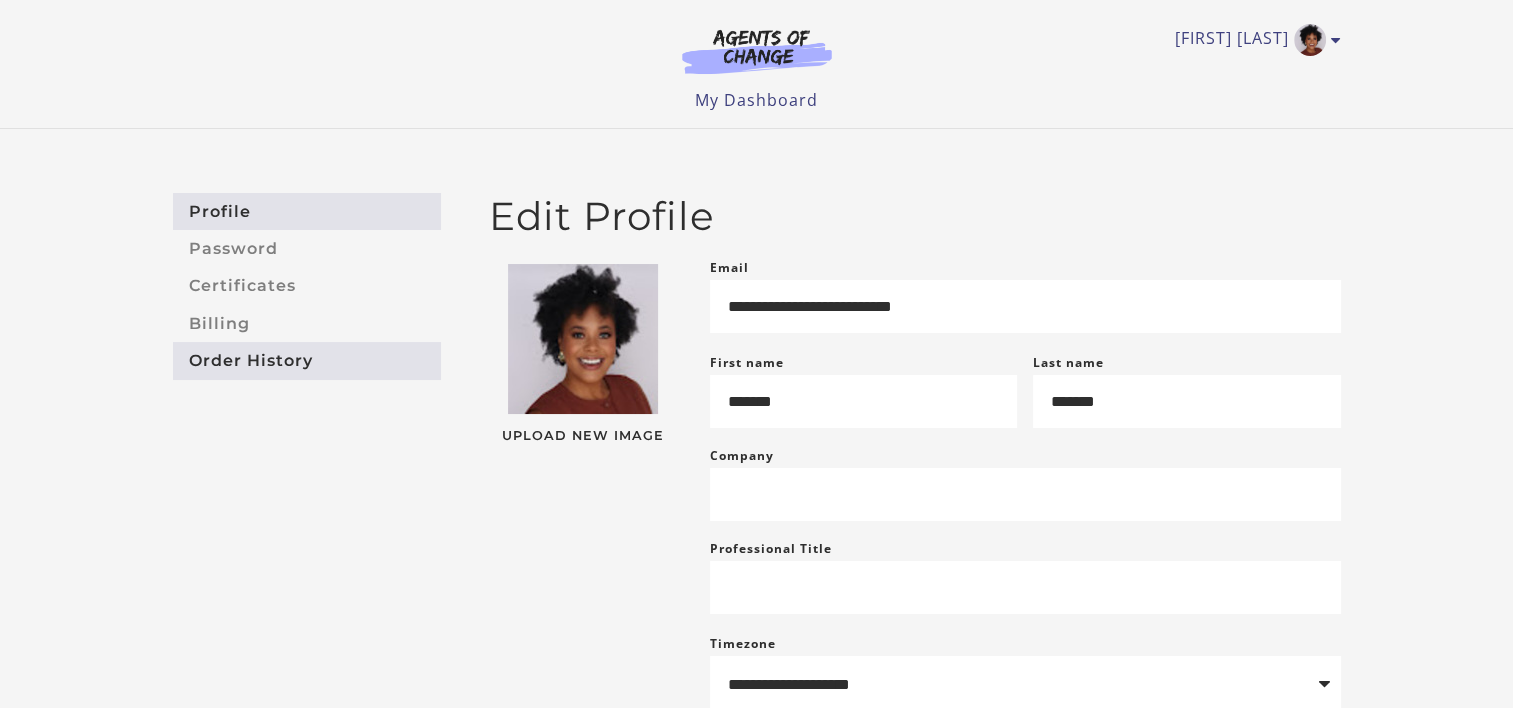 click on "Order History" at bounding box center (307, 360) 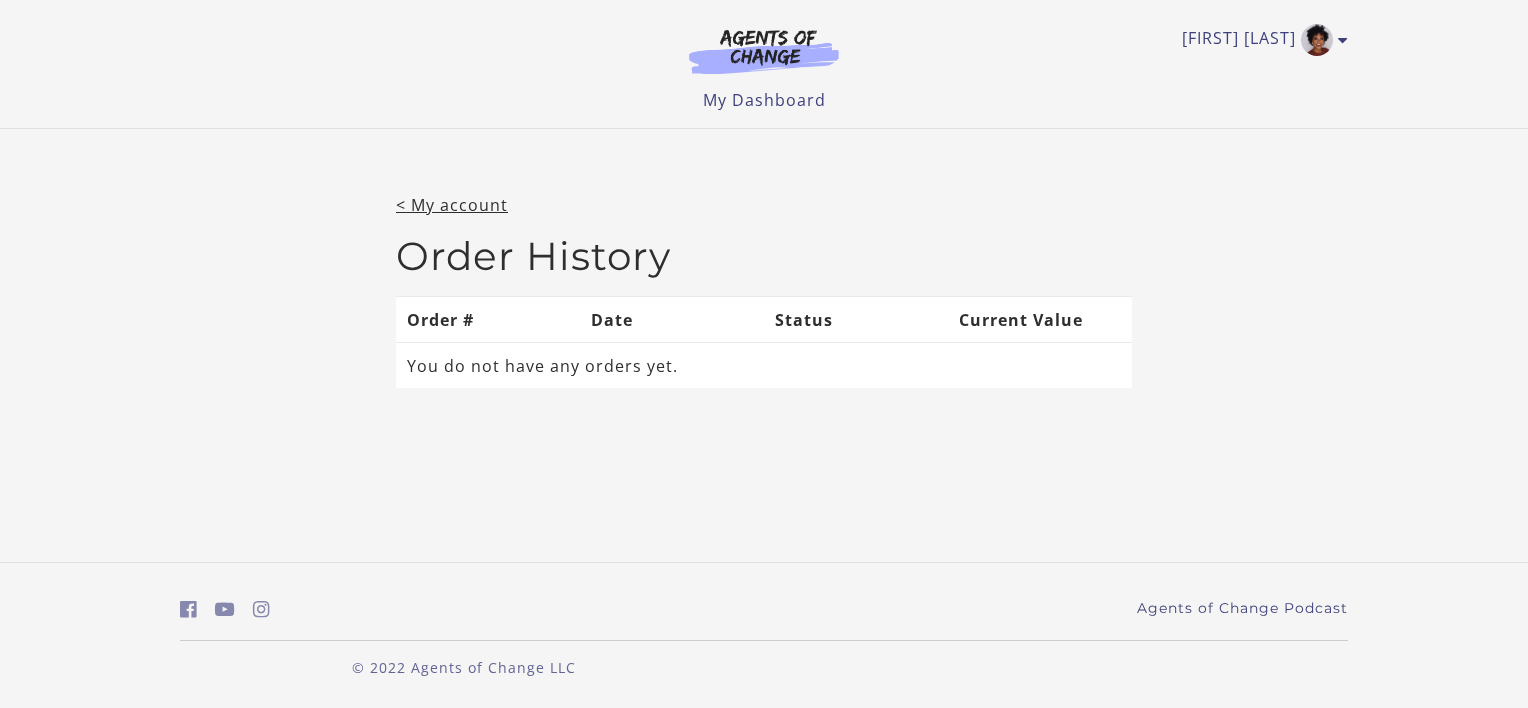 scroll, scrollTop: 0, scrollLeft: 0, axis: both 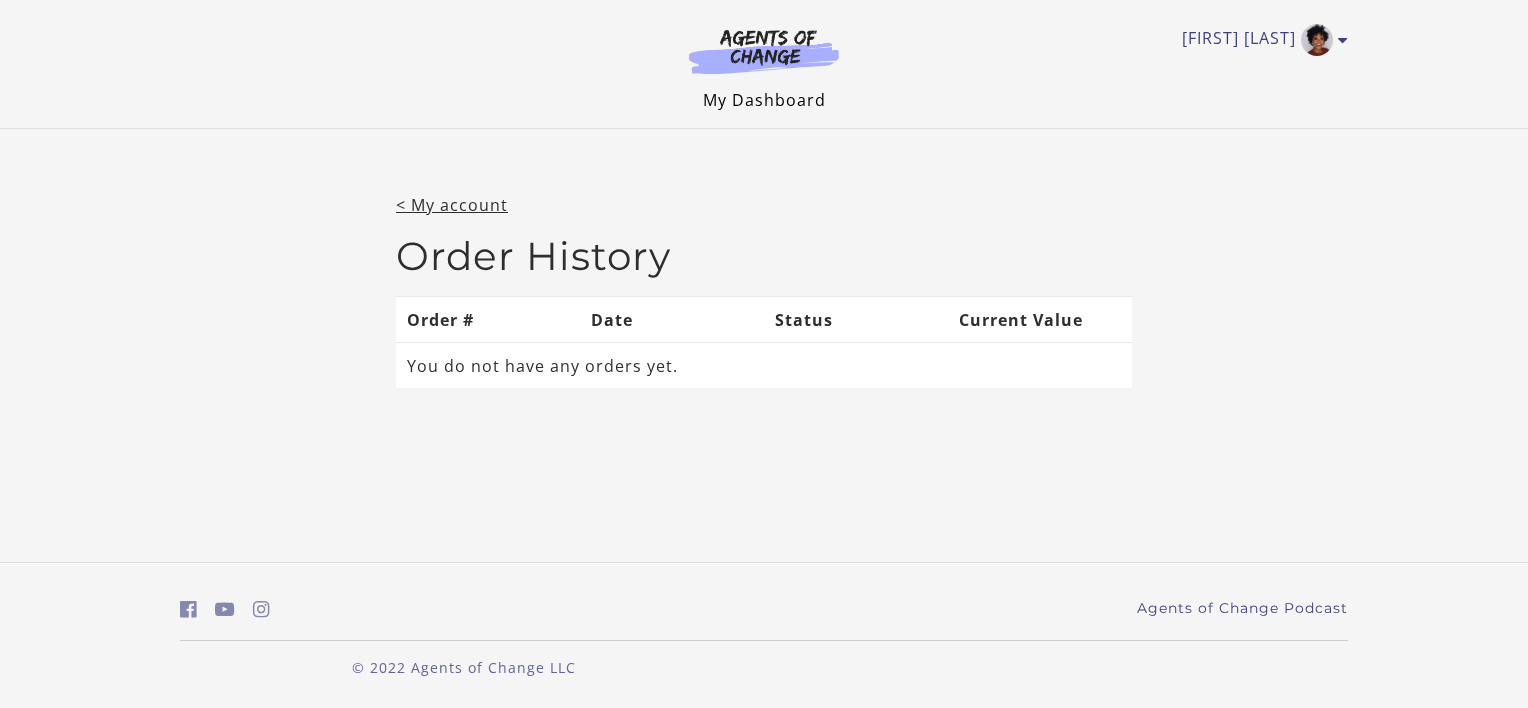 click on "My Dashboard" at bounding box center (764, 100) 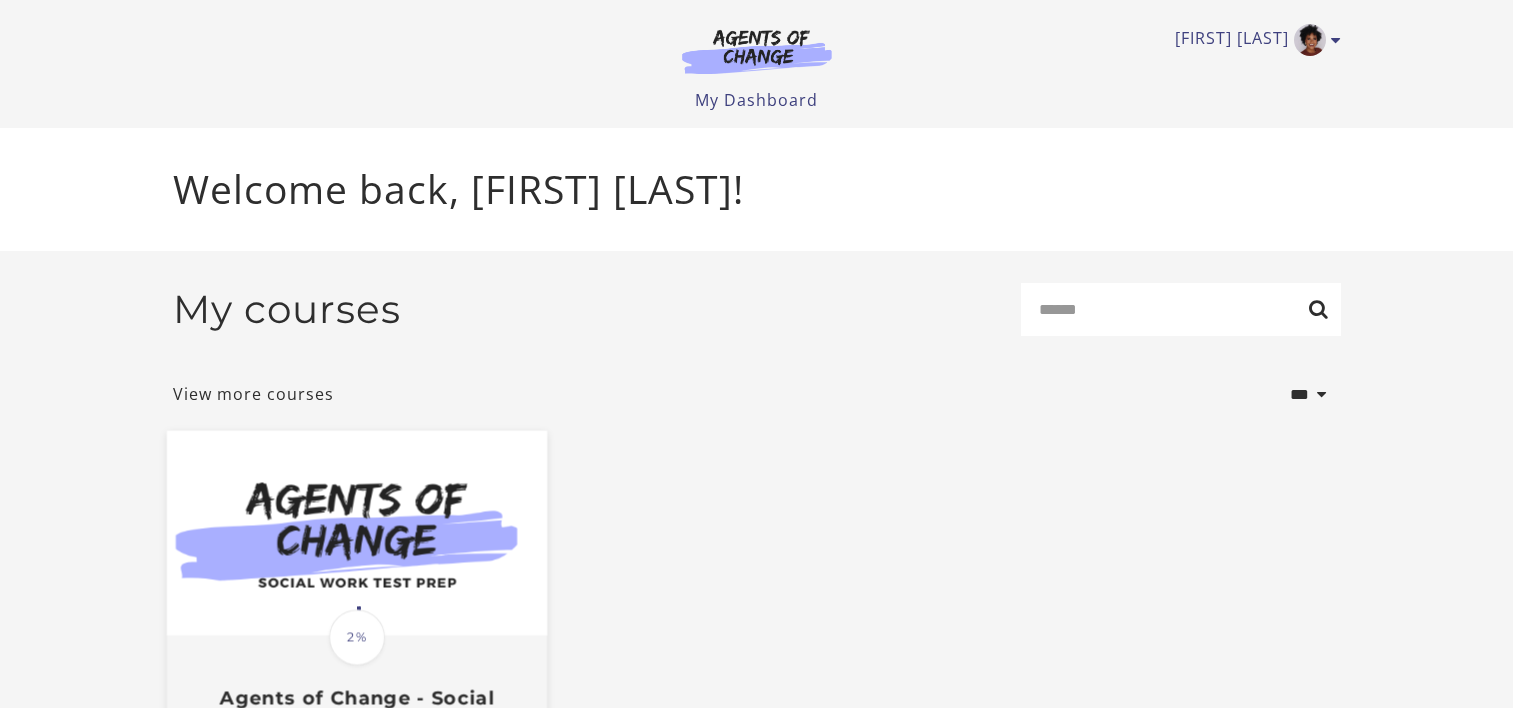 scroll, scrollTop: 0, scrollLeft: 0, axis: both 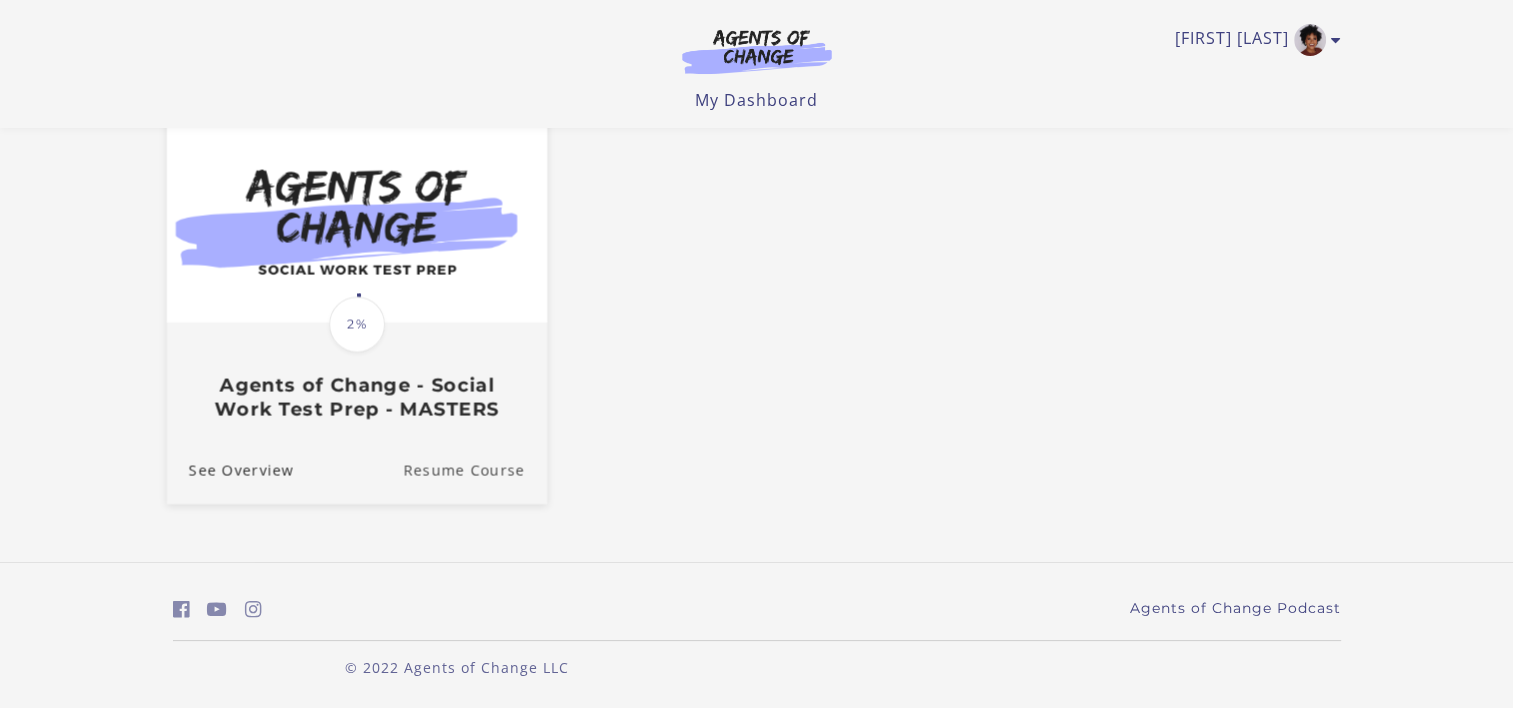 click on "Resume Course" at bounding box center (475, 470) 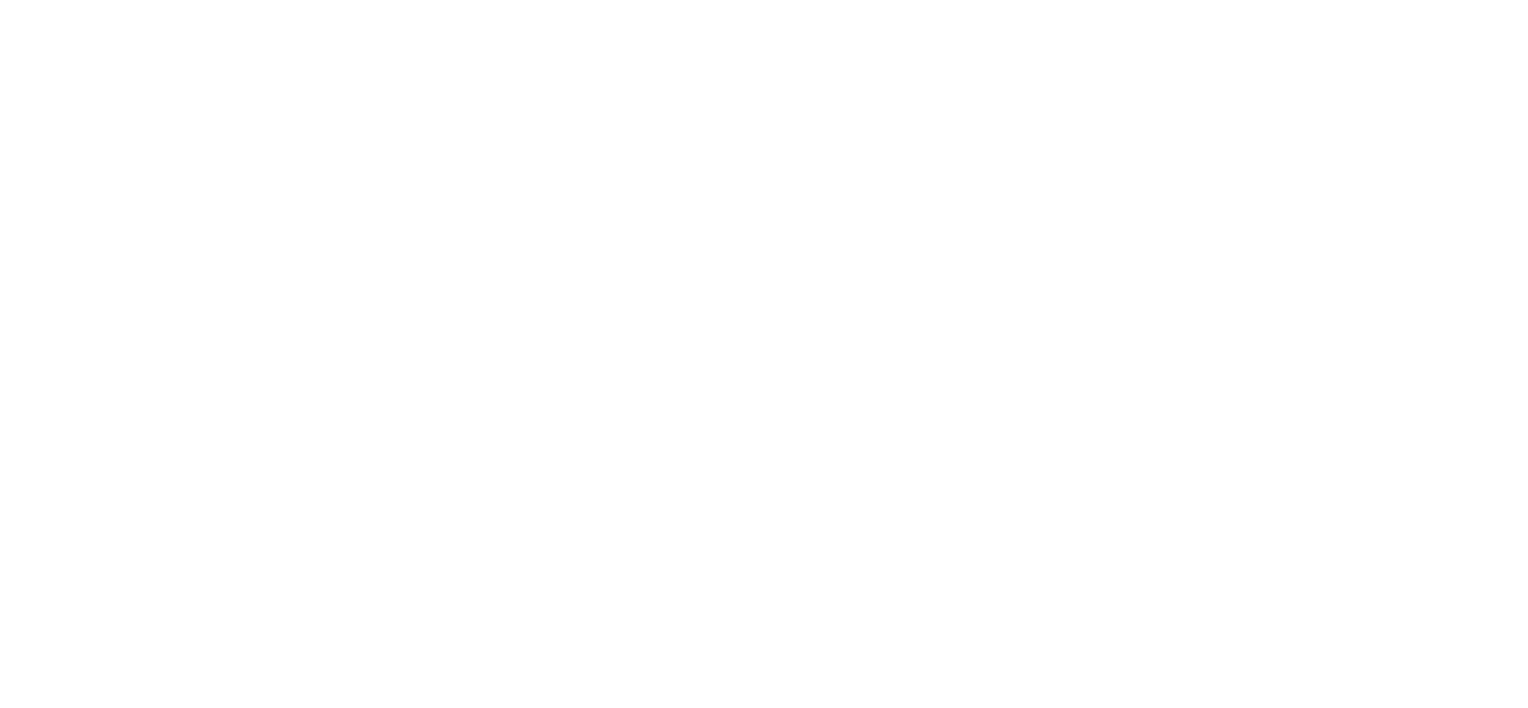 scroll, scrollTop: 0, scrollLeft: 0, axis: both 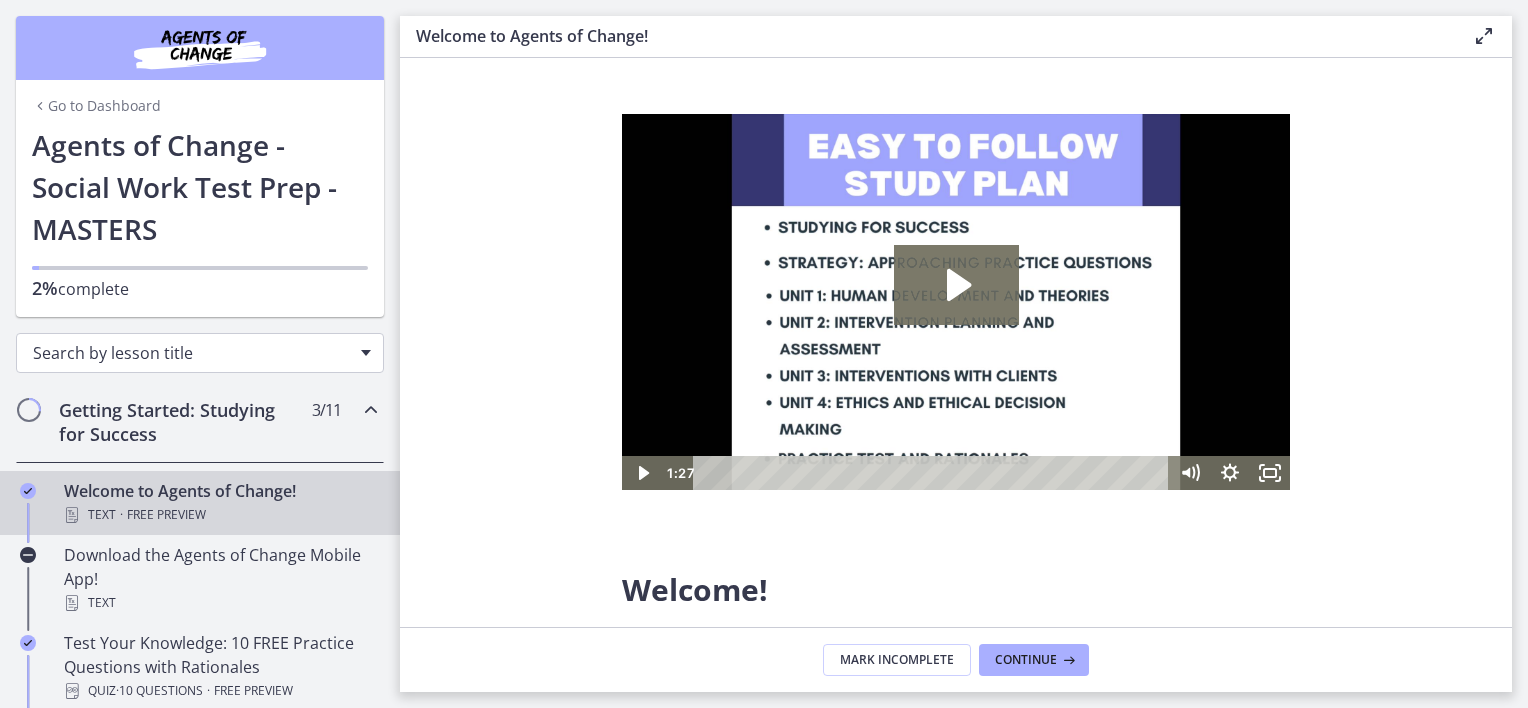 click on "Search by lesson title" at bounding box center [192, 353] 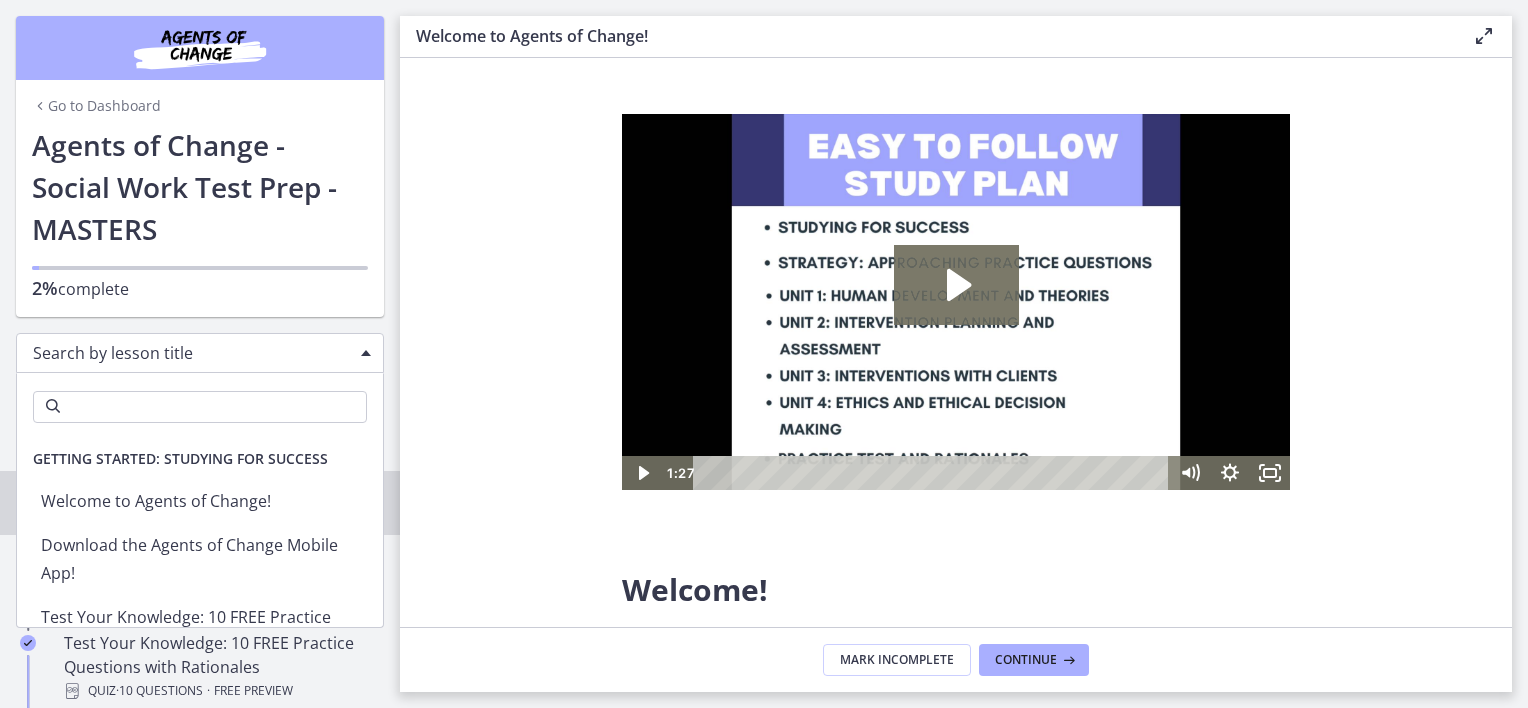 click on "Search by lesson title" at bounding box center [192, 353] 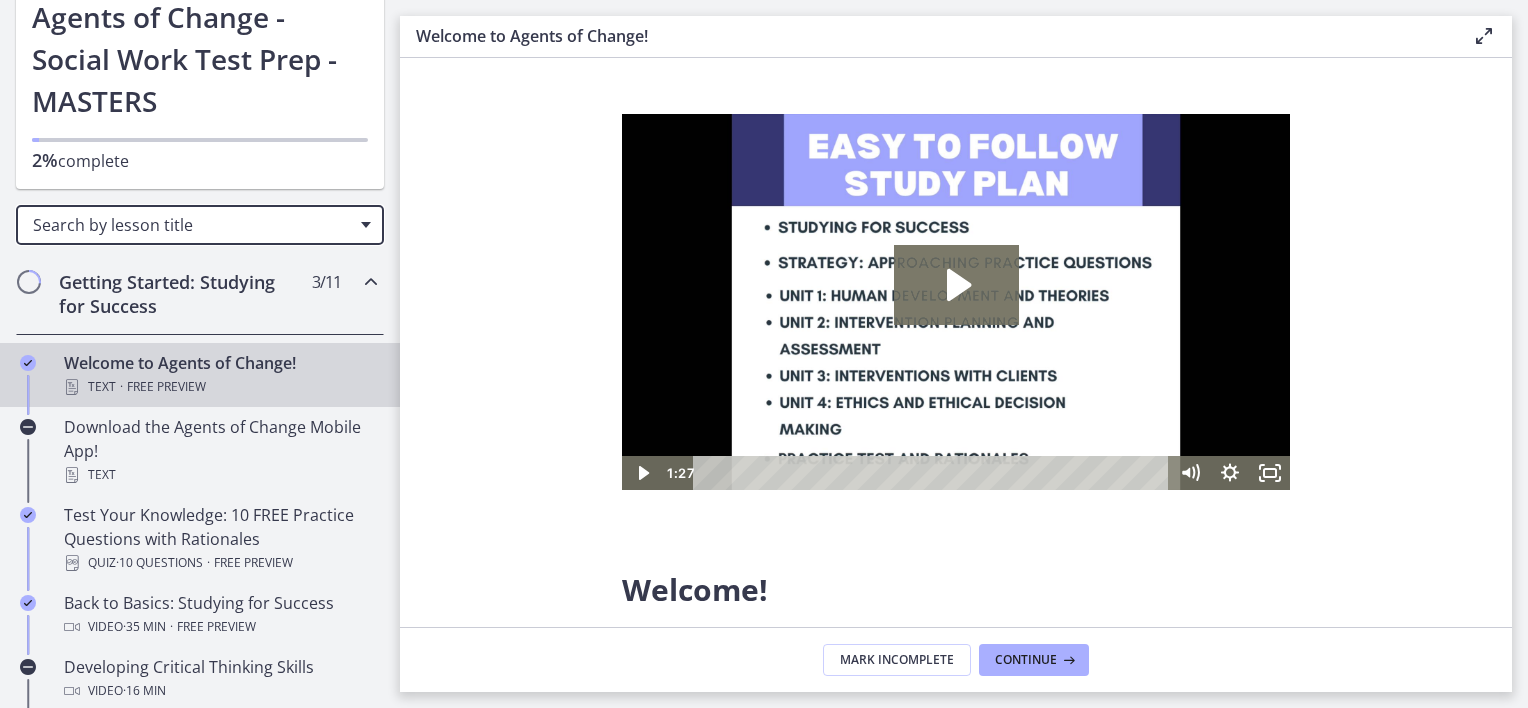 scroll, scrollTop: 0, scrollLeft: 0, axis: both 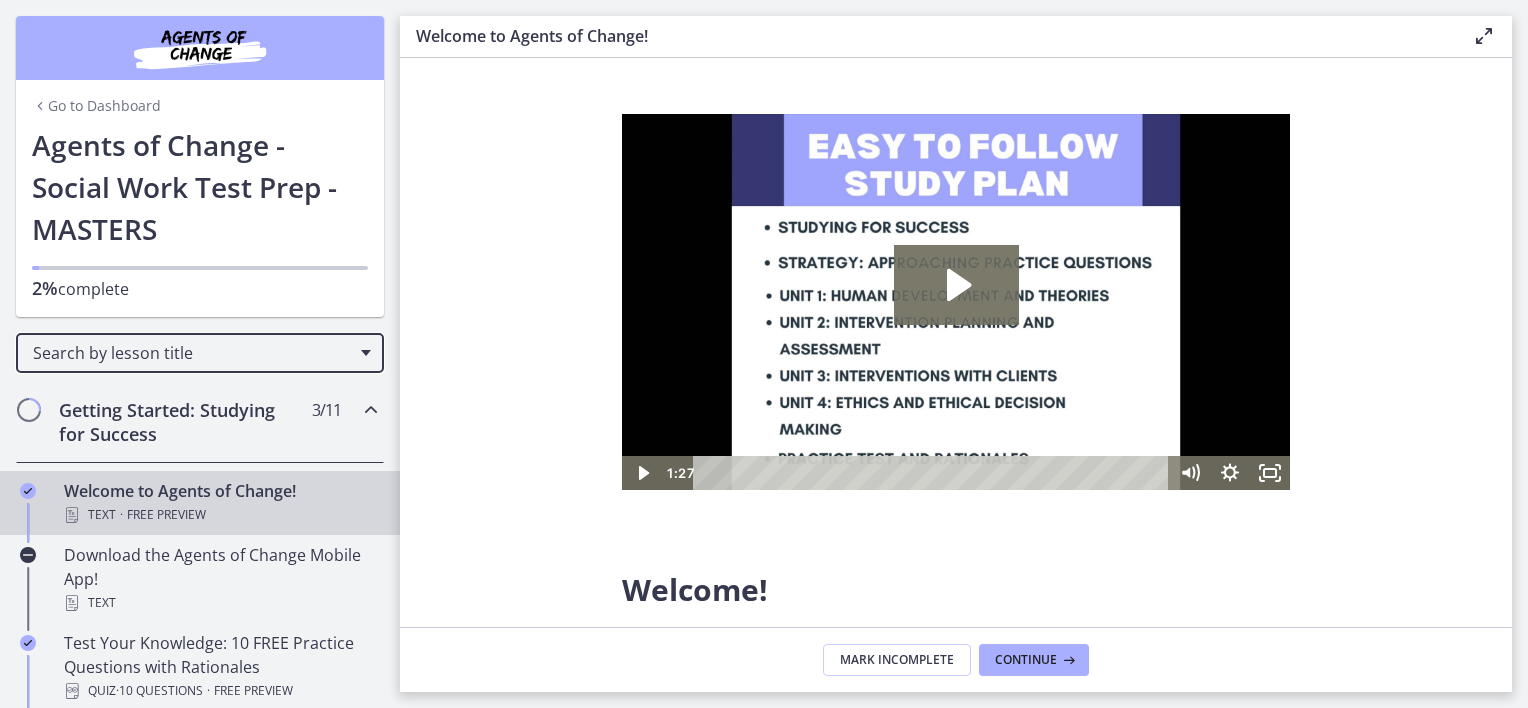 click at bounding box center (1484, 36) 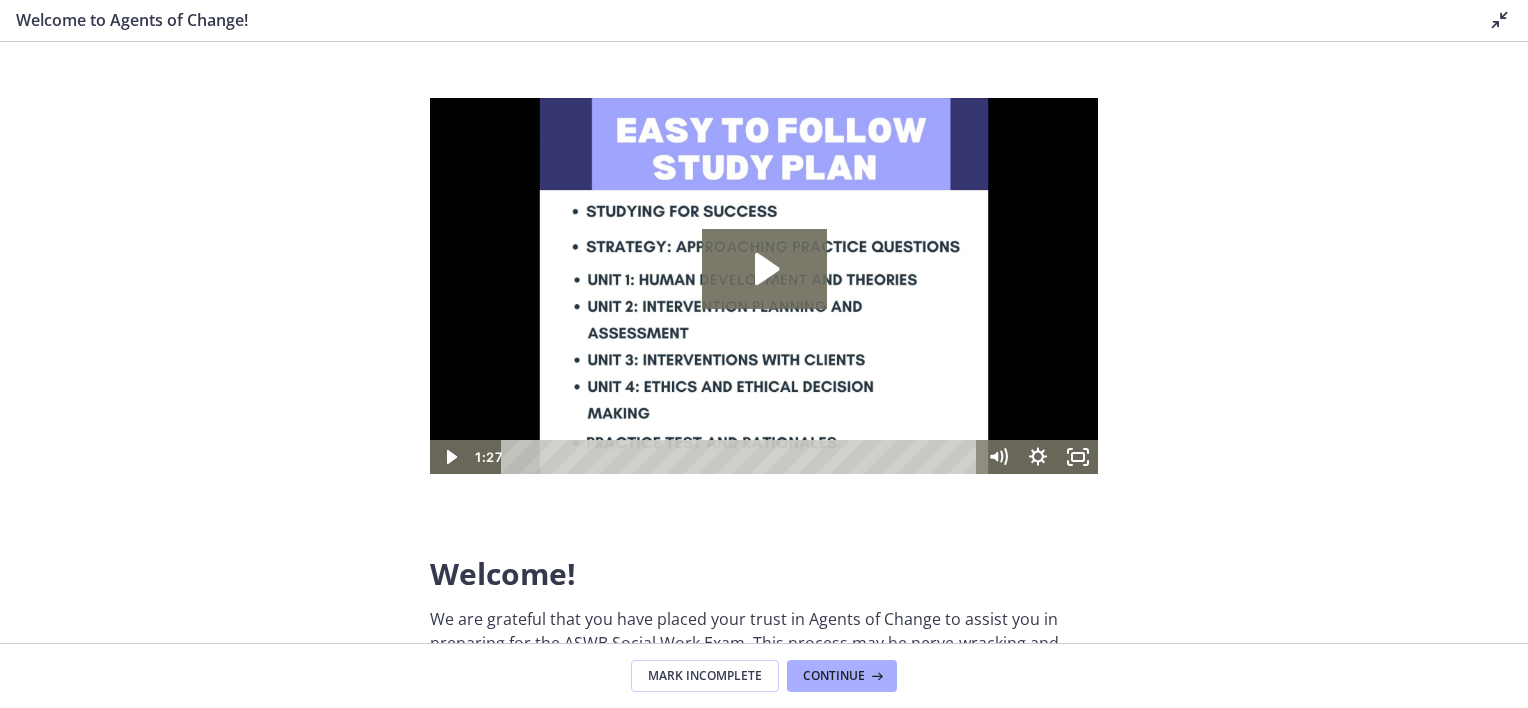 click on "Welcome to Agents of Change!
Disable fullscreen" at bounding box center [764, 21] 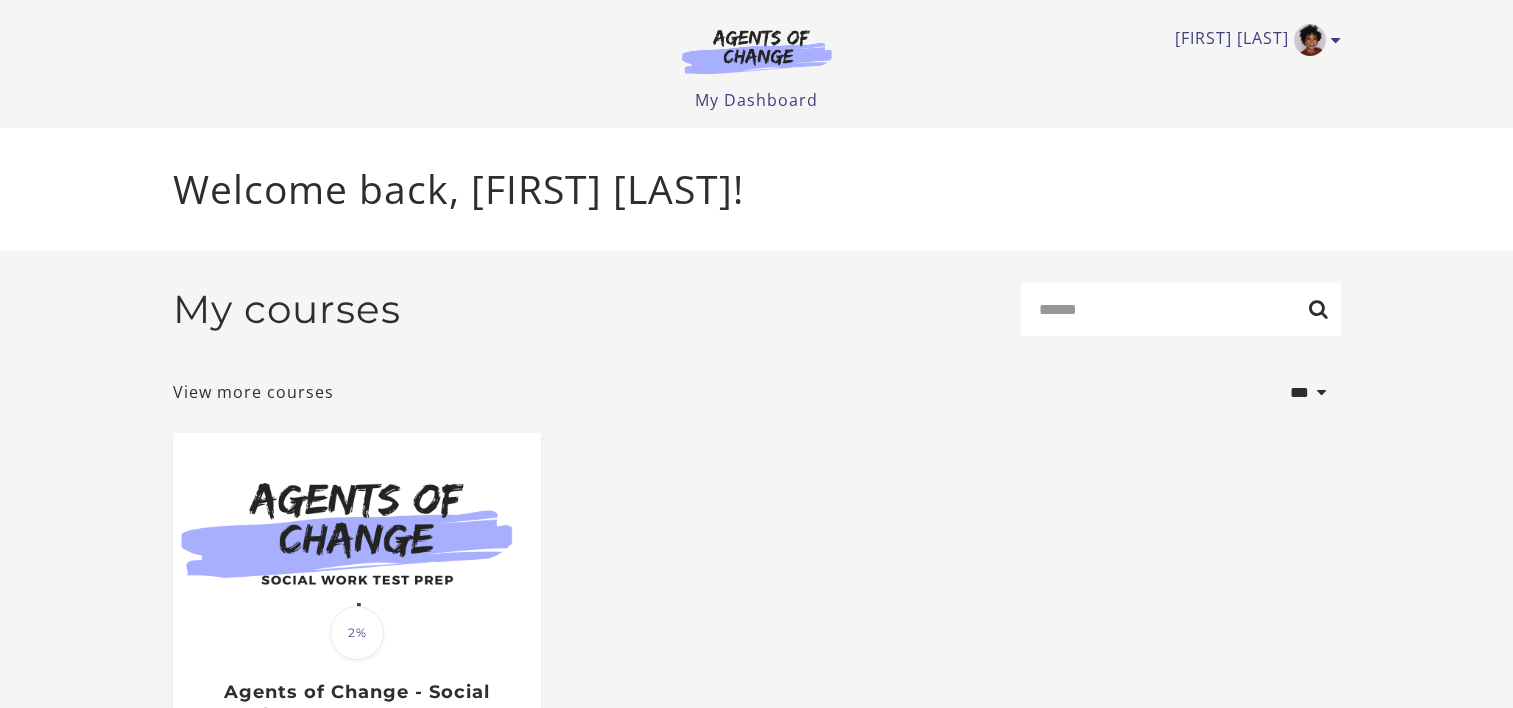 scroll, scrollTop: 0, scrollLeft: 0, axis: both 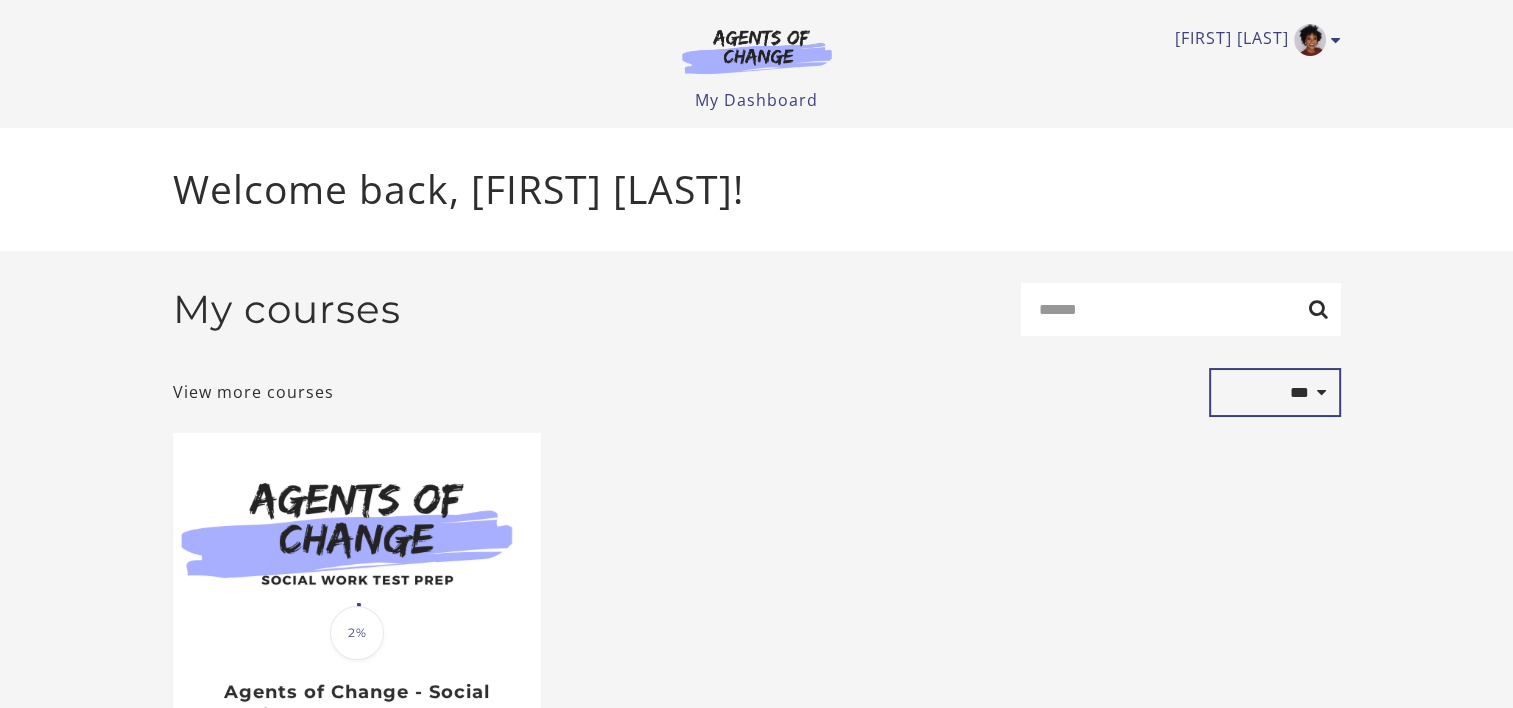 click on "**********" at bounding box center [1275, 393] 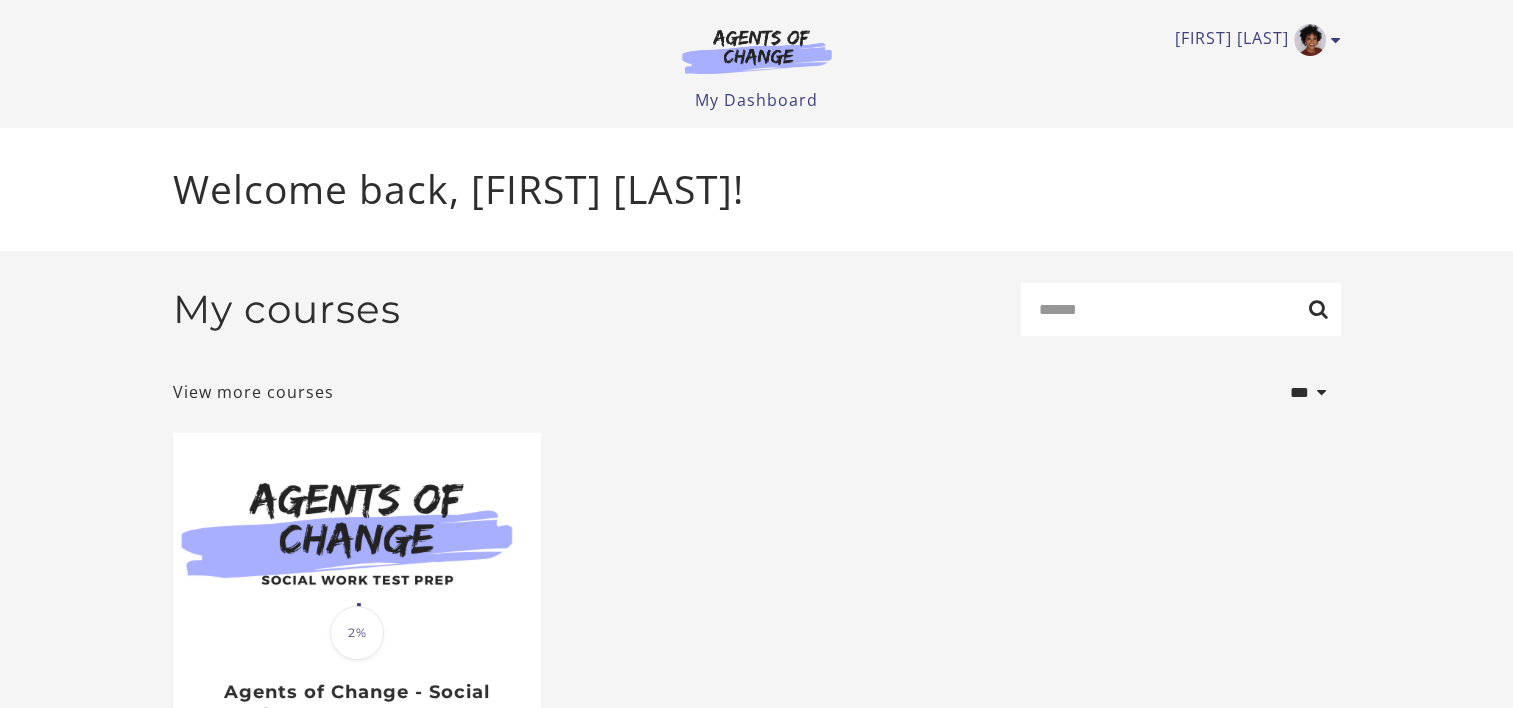 click on "Translation missing: en.liquid.partials.dashboard_course_card.progress_description: 2%
2%
Agents of Change - Social Work Test Prep - MASTERS
See Overview
Resume Course" at bounding box center [757, 636] 